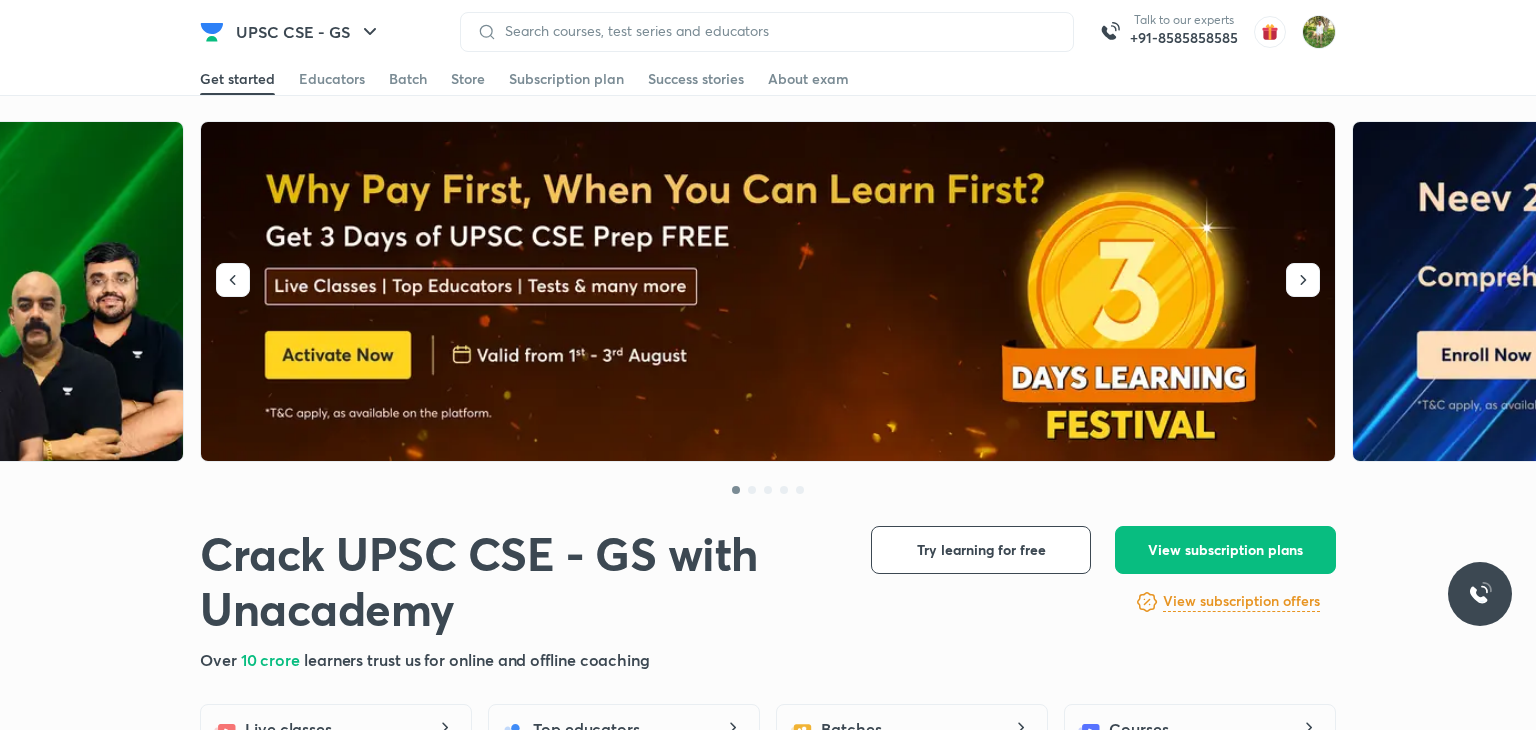 scroll, scrollTop: 0, scrollLeft: 0, axis: both 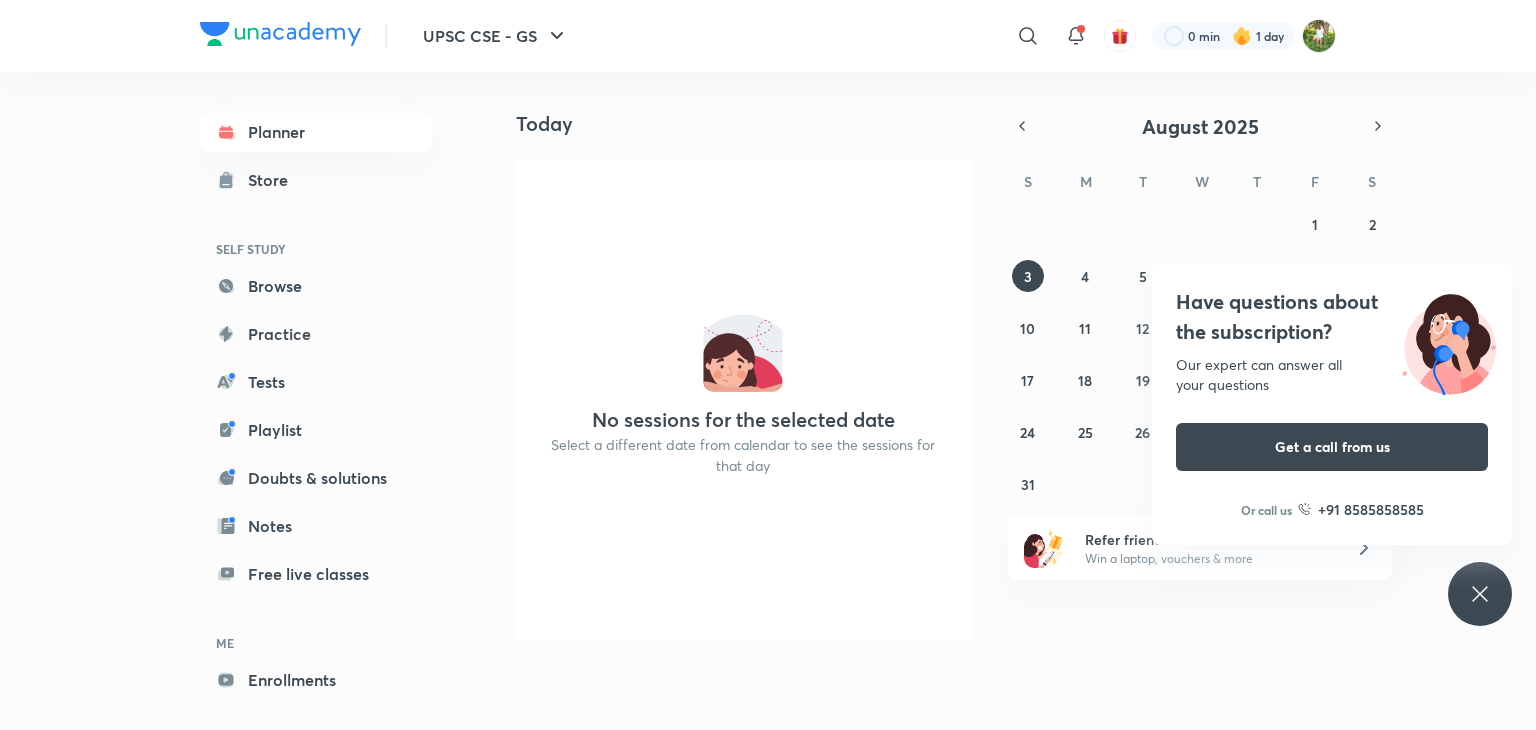click on "No sessions for the selected date Select a different date from calendar to see the sessions for that day" at bounding box center [743, 400] 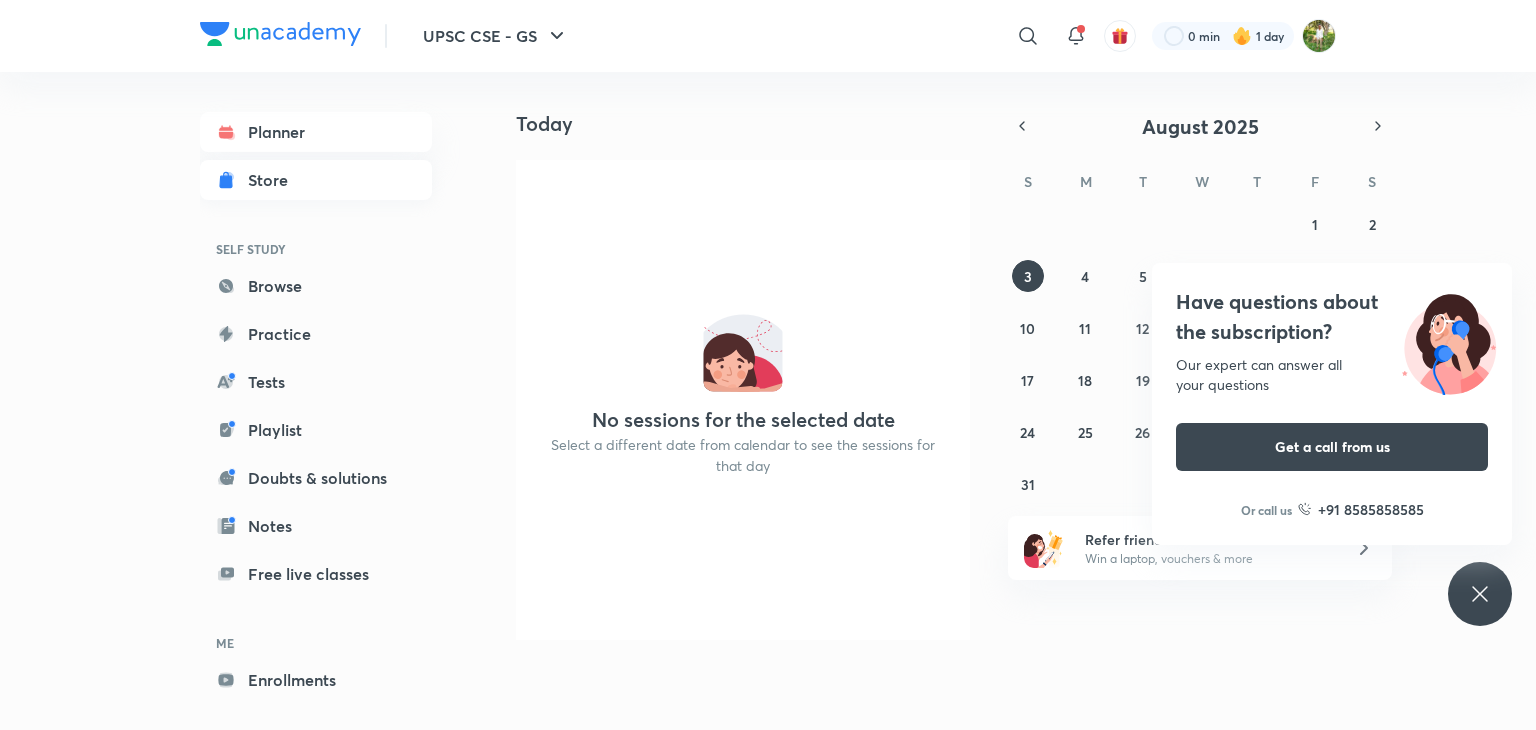 click 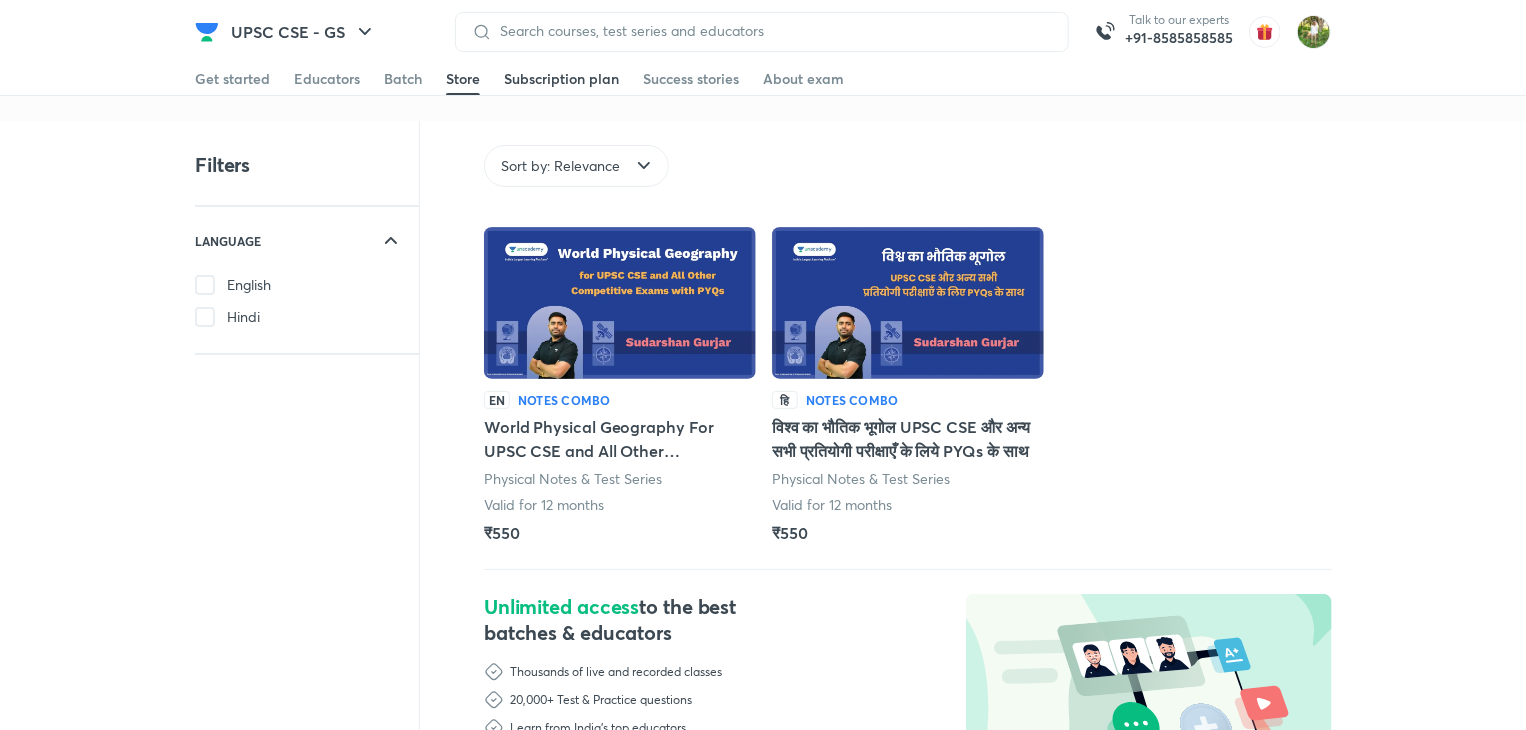 click on "Subscription plan" at bounding box center [561, 79] 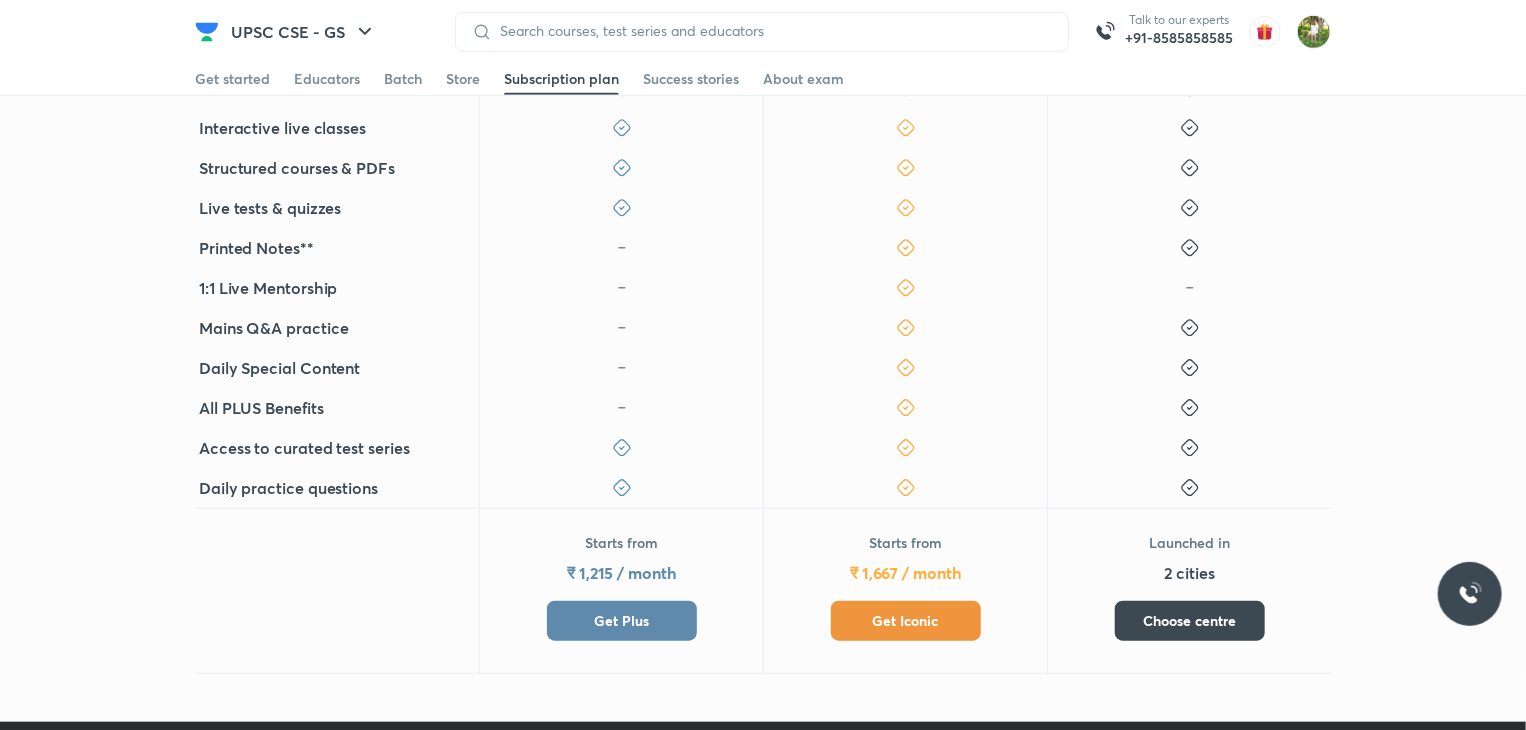 scroll, scrollTop: 632, scrollLeft: 0, axis: vertical 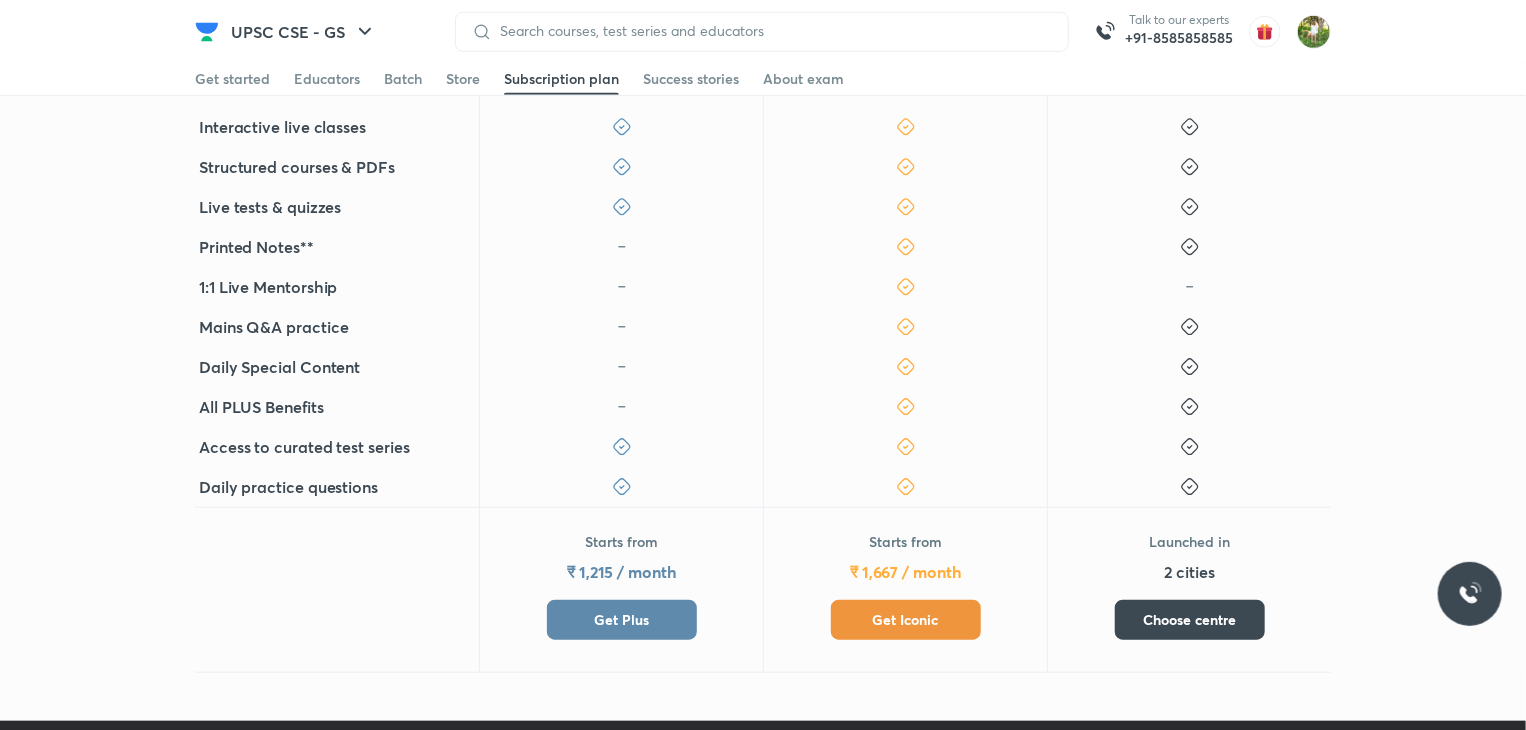 click on "Get Iconic" at bounding box center (906, 620) 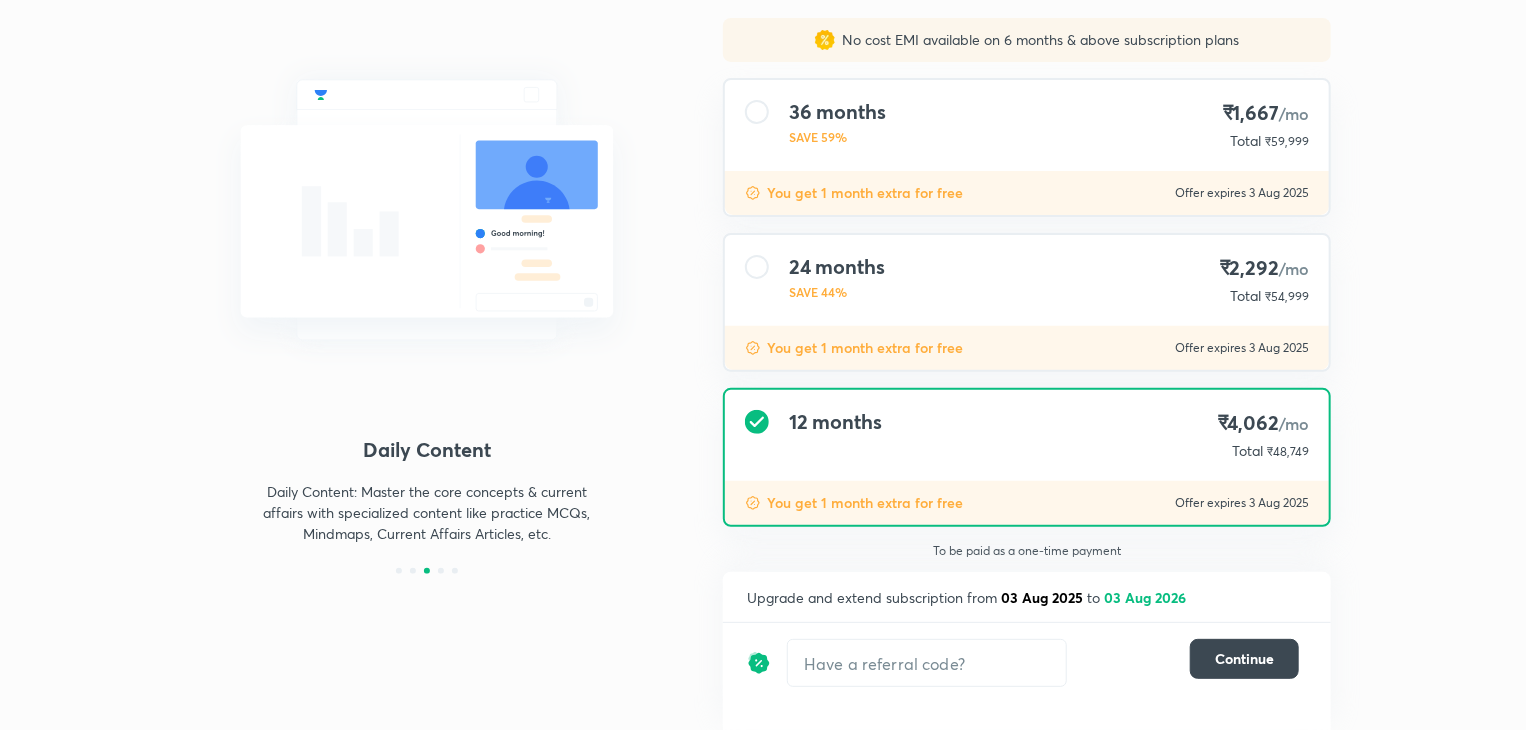 scroll, scrollTop: 161, scrollLeft: 0, axis: vertical 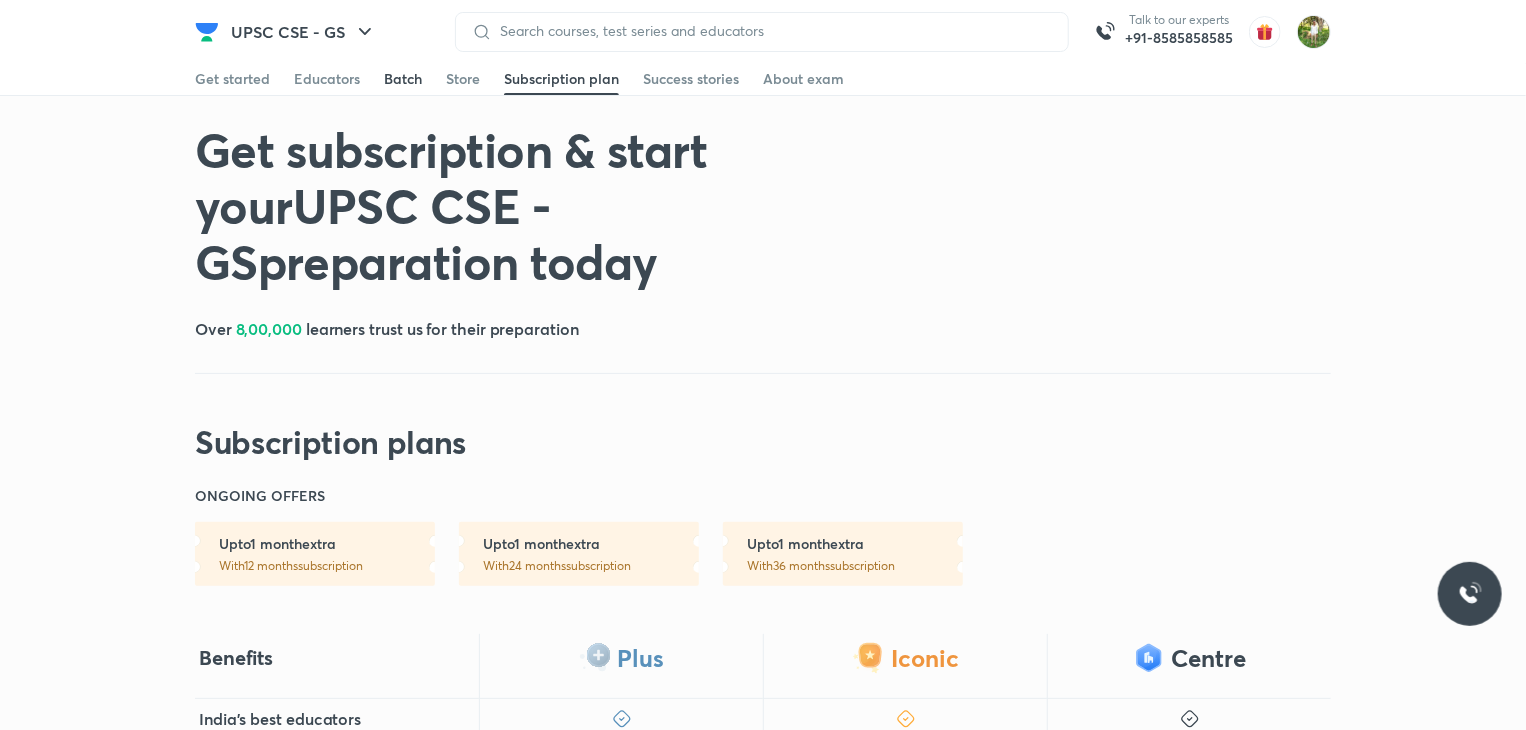 click on "Batch" at bounding box center [403, 79] 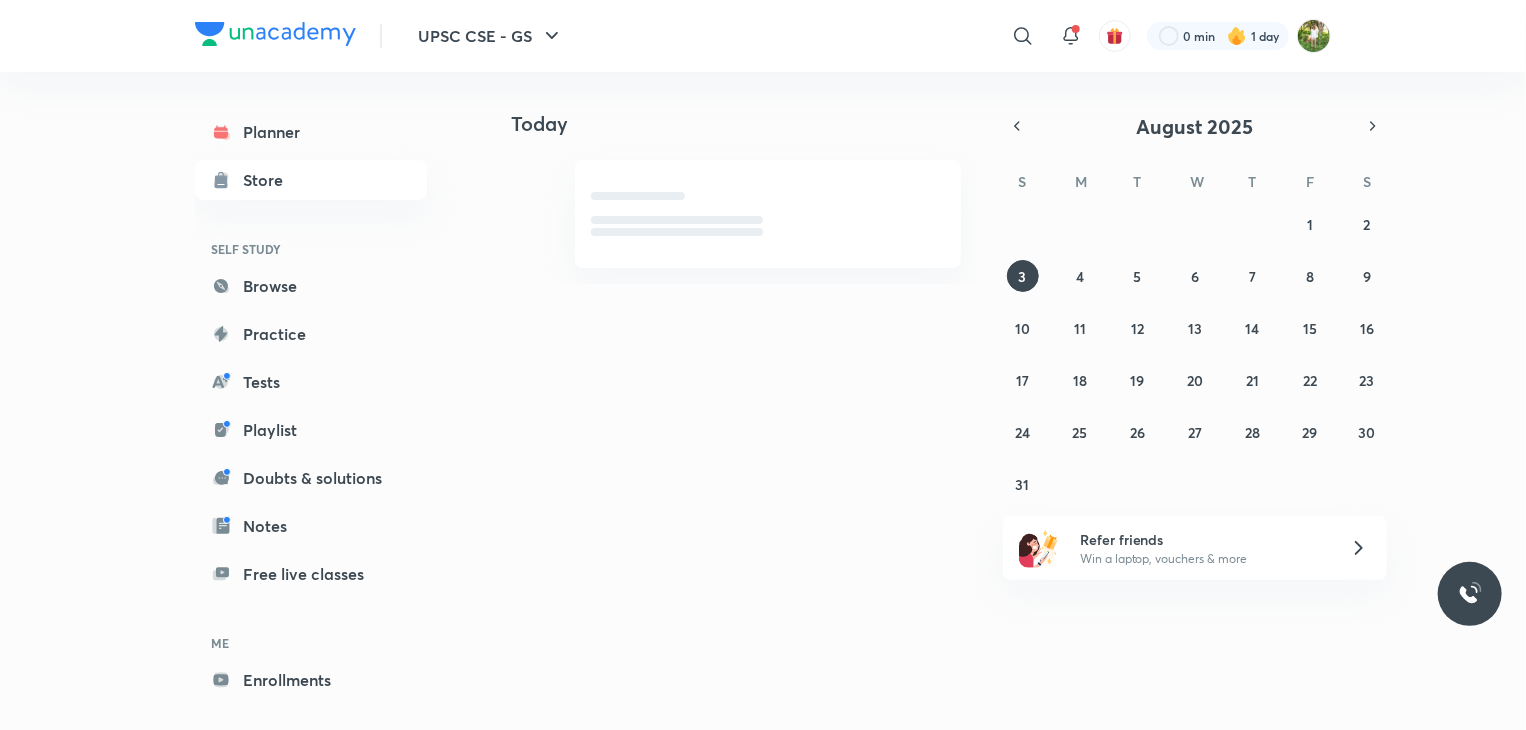scroll, scrollTop: 0, scrollLeft: 0, axis: both 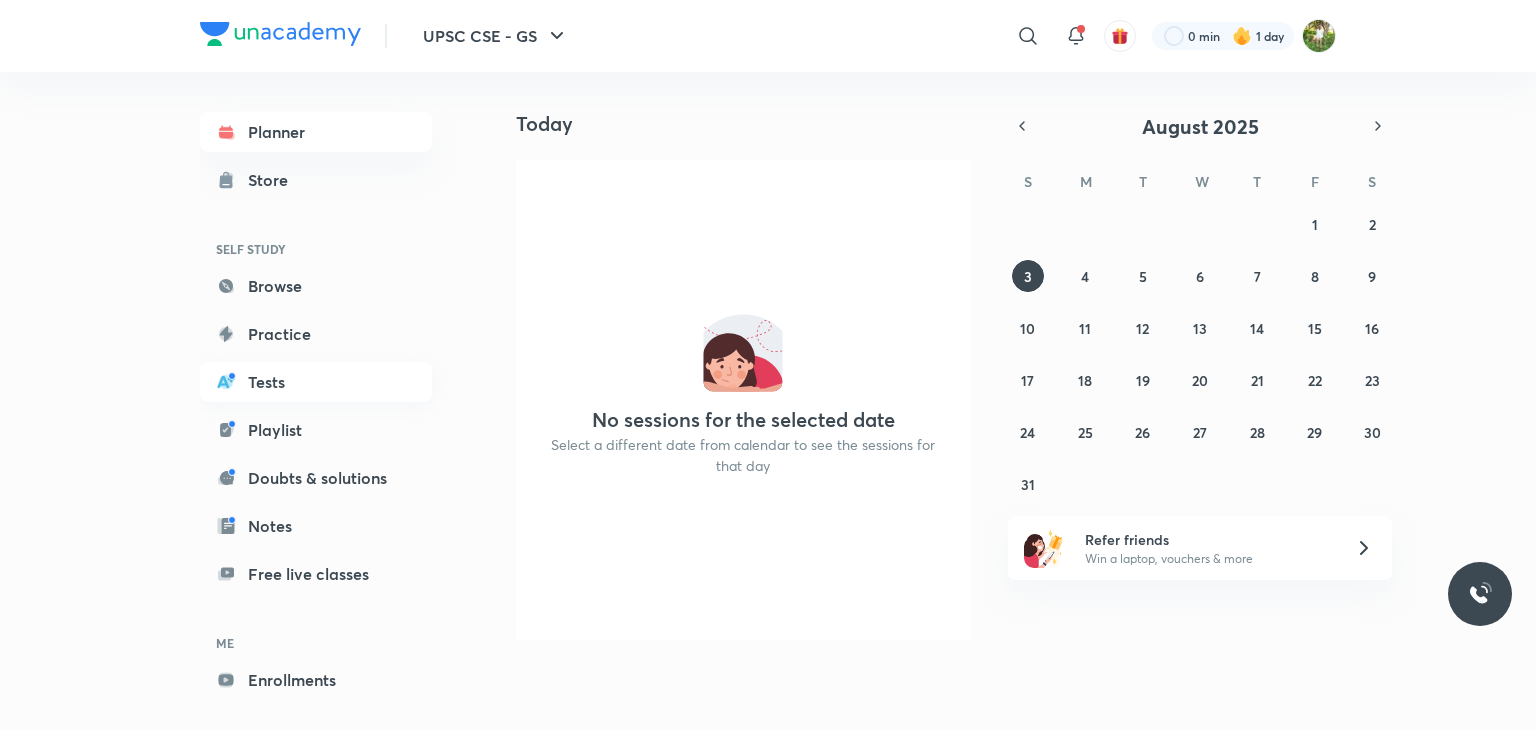 click on "Tests" at bounding box center [316, 382] 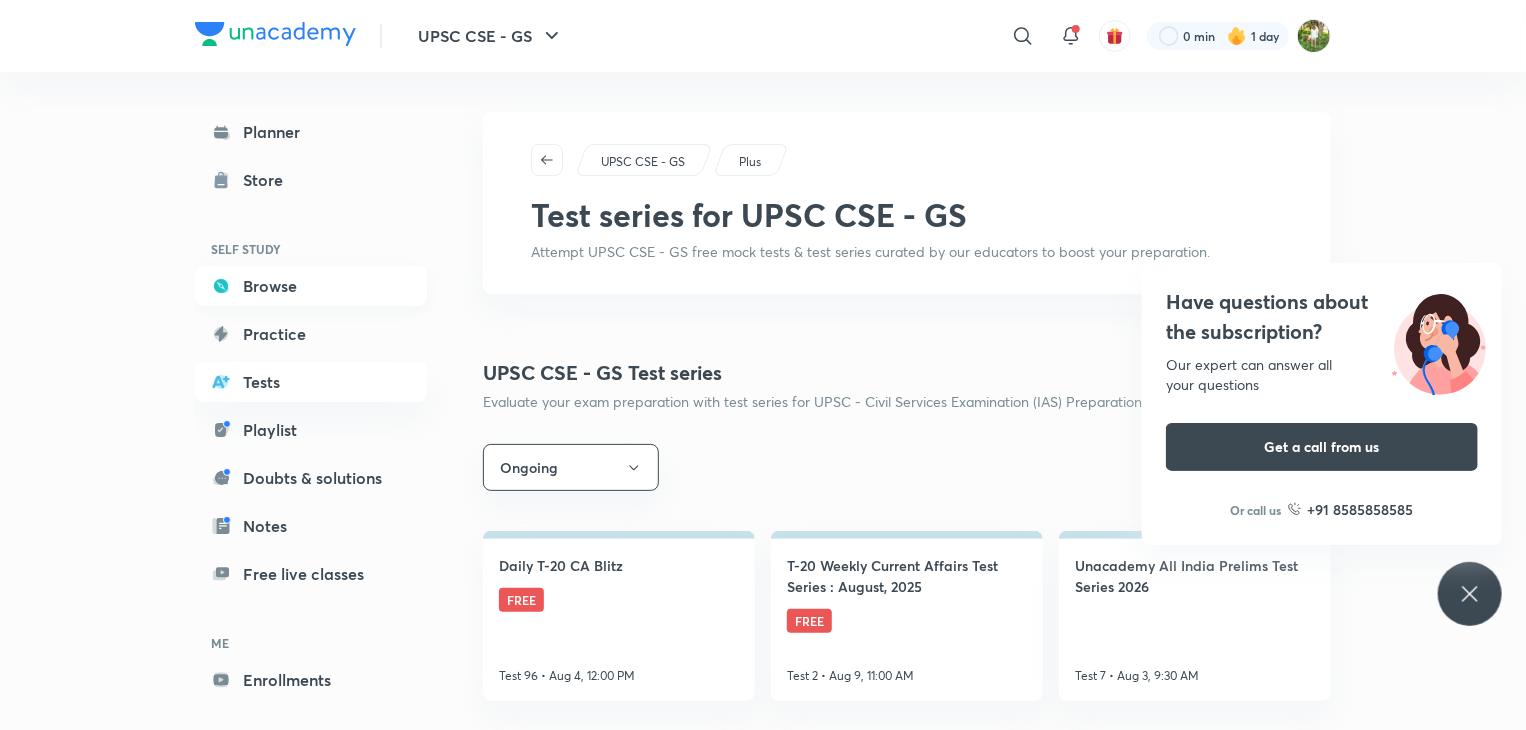 click on "Browse" at bounding box center (311, 286) 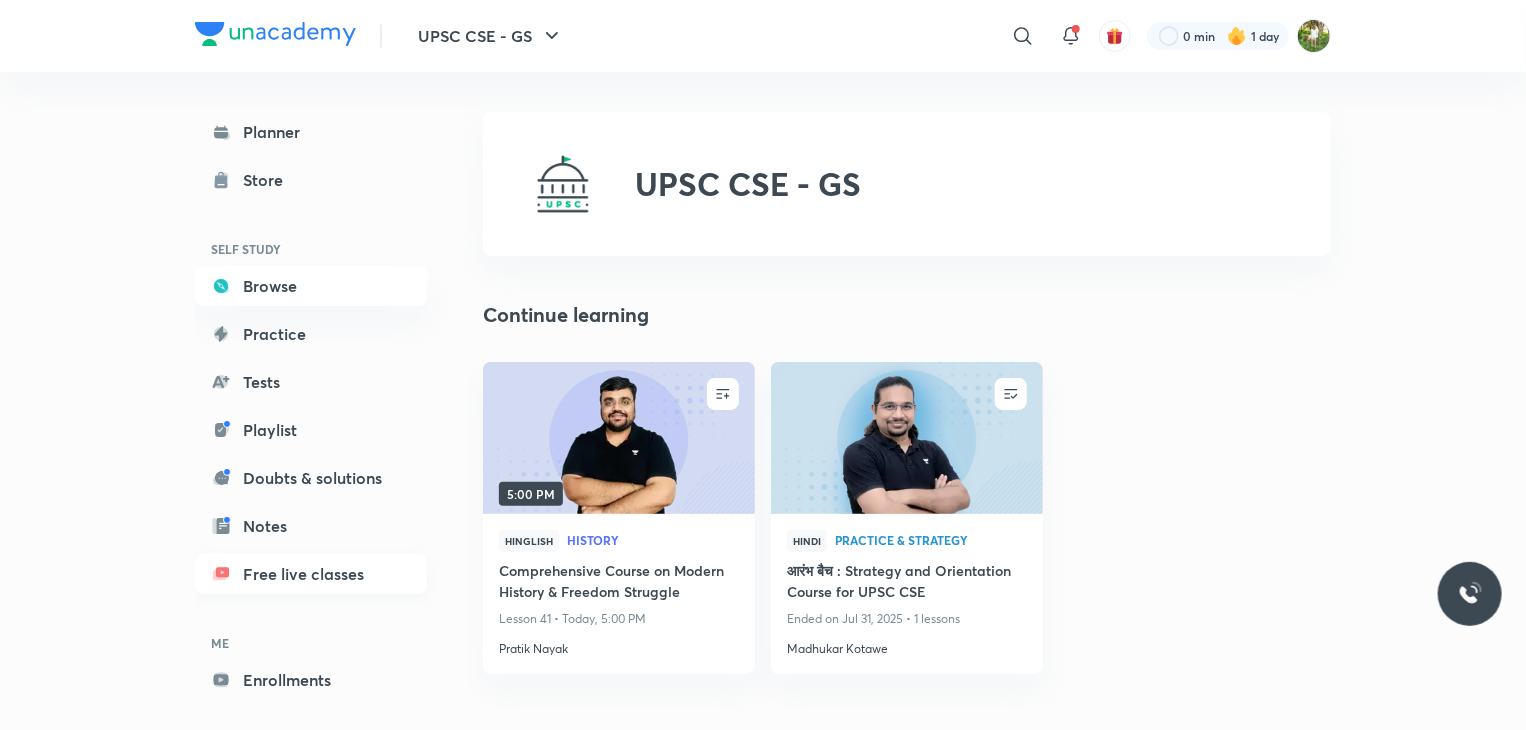click on "Free live classes" at bounding box center [311, 574] 